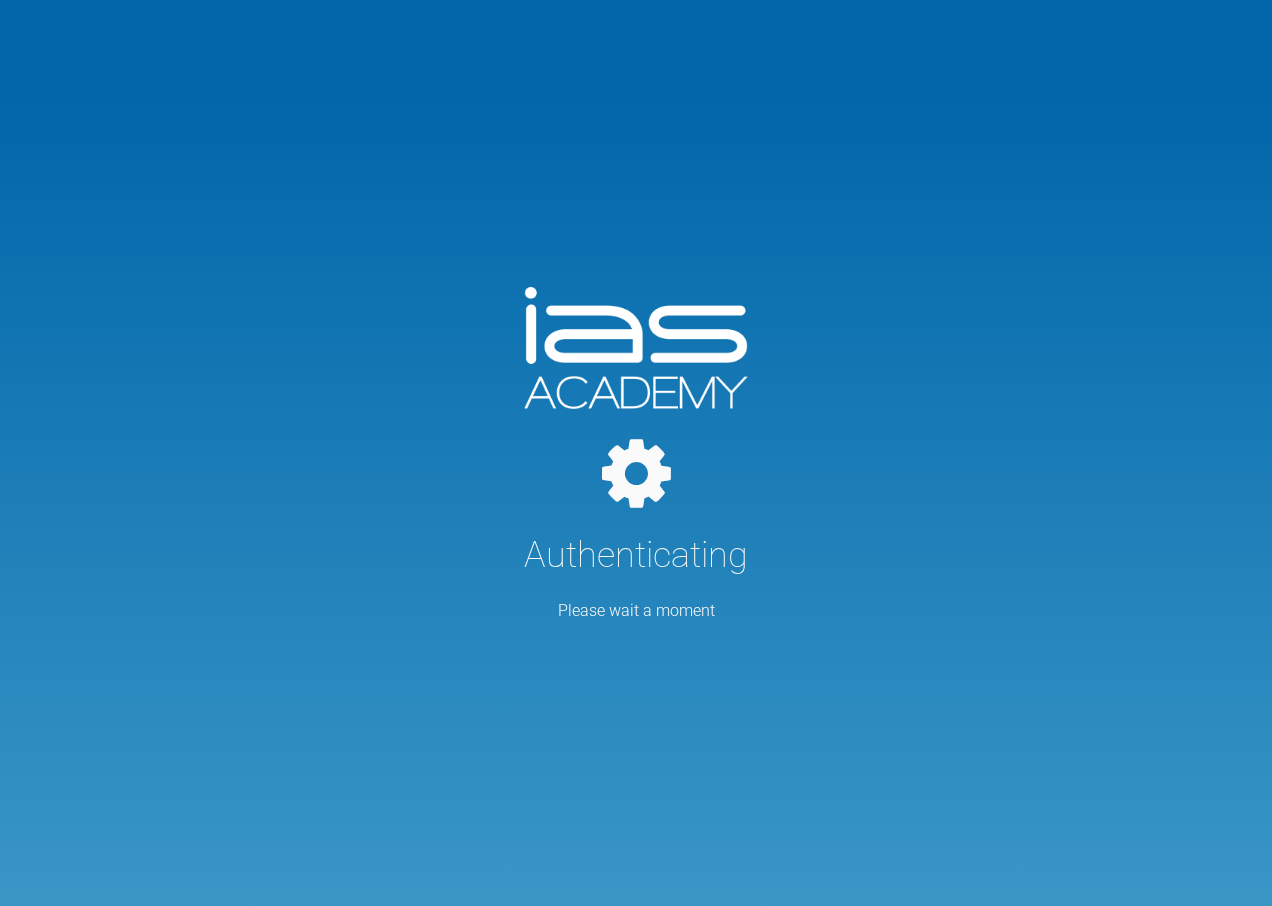 scroll, scrollTop: 0, scrollLeft: 0, axis: both 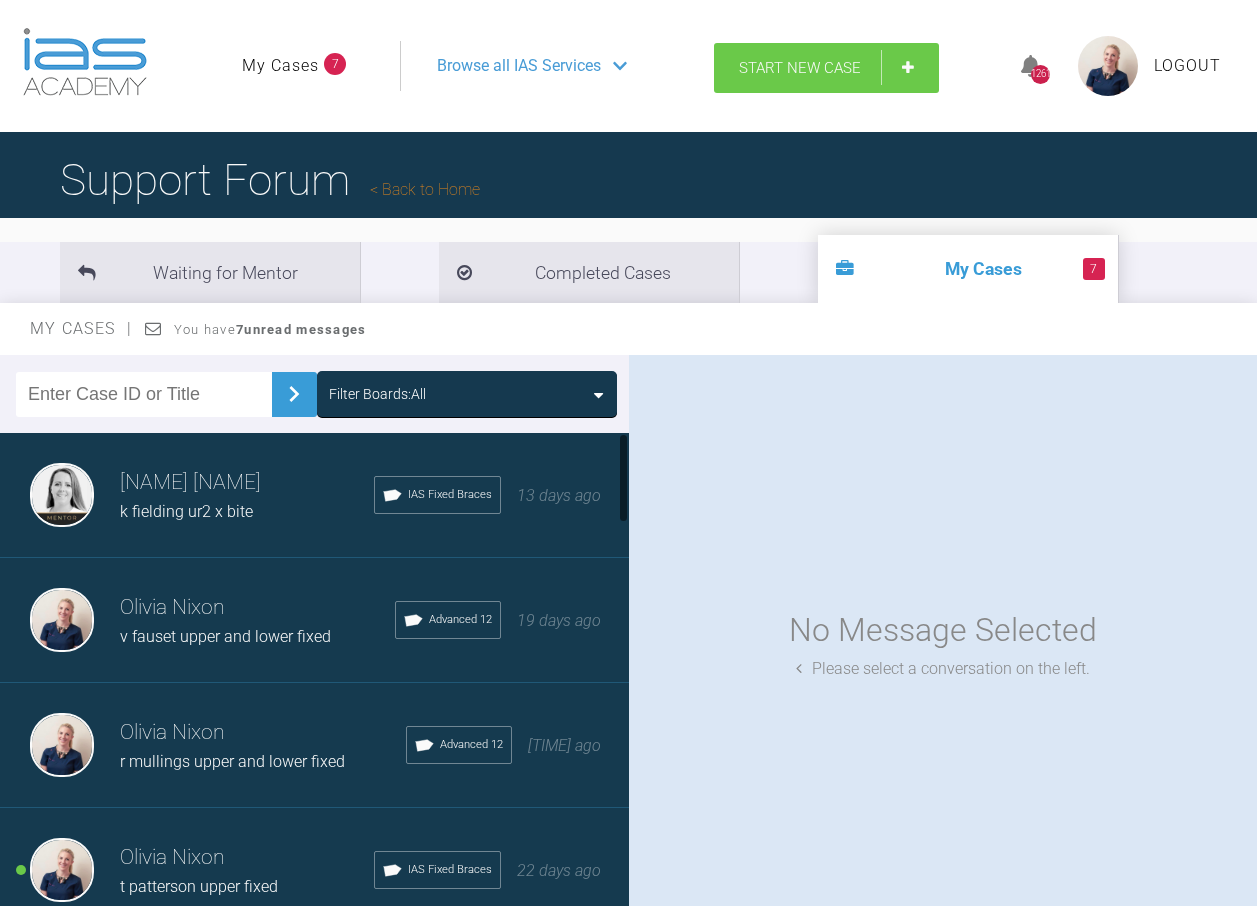 click on "Start New Case" at bounding box center (826, 68) 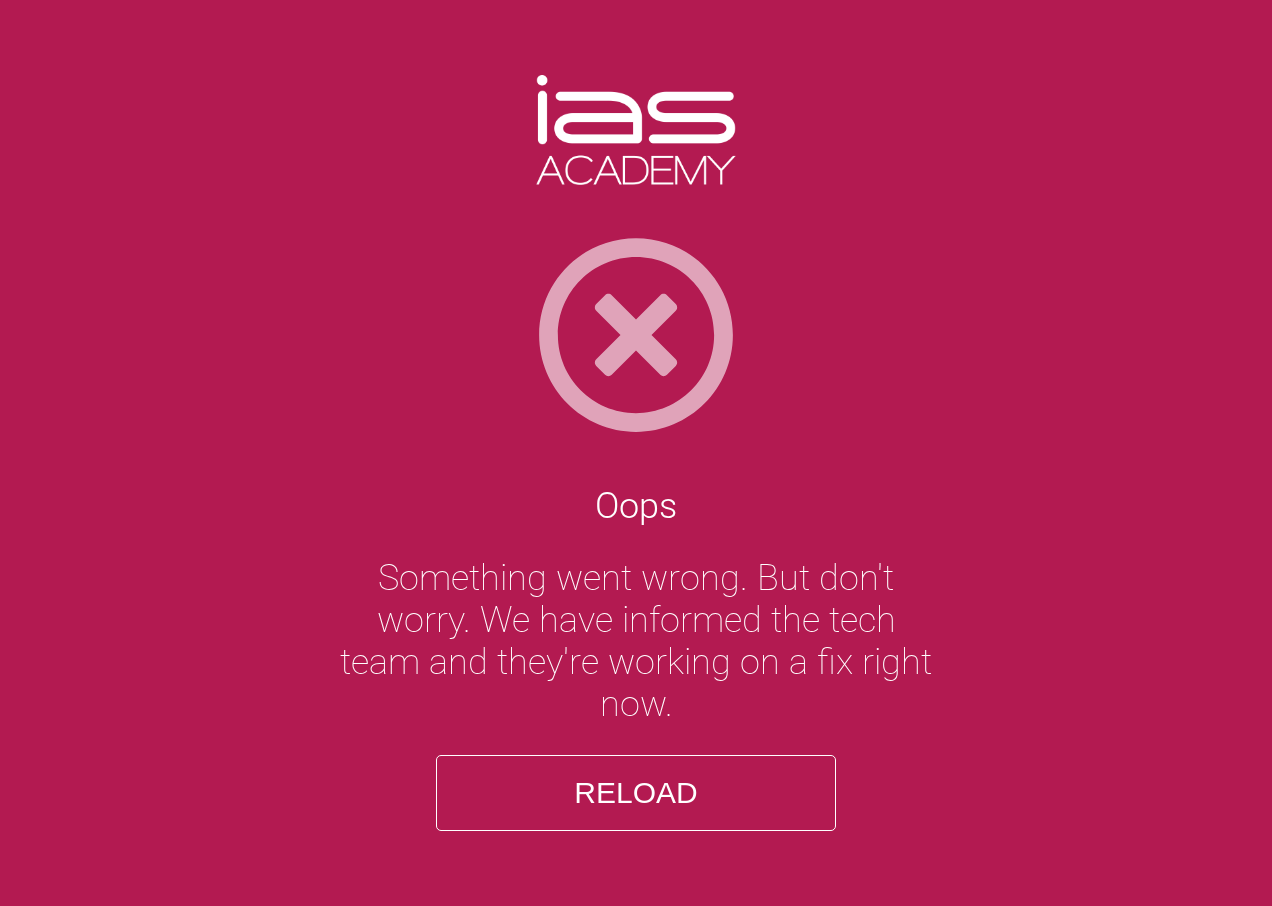 click on "Reload" at bounding box center (636, 793) 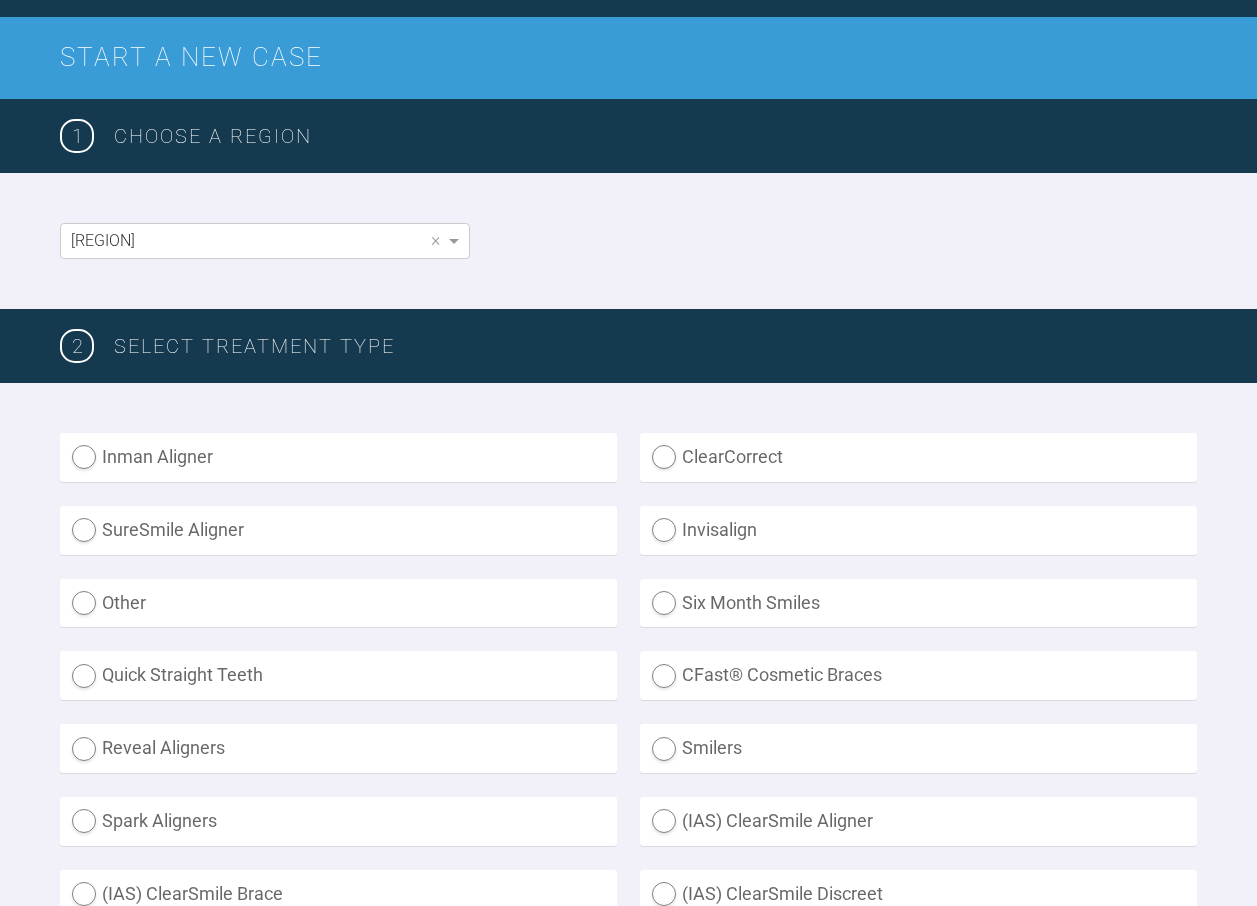 scroll, scrollTop: 500, scrollLeft: 0, axis: vertical 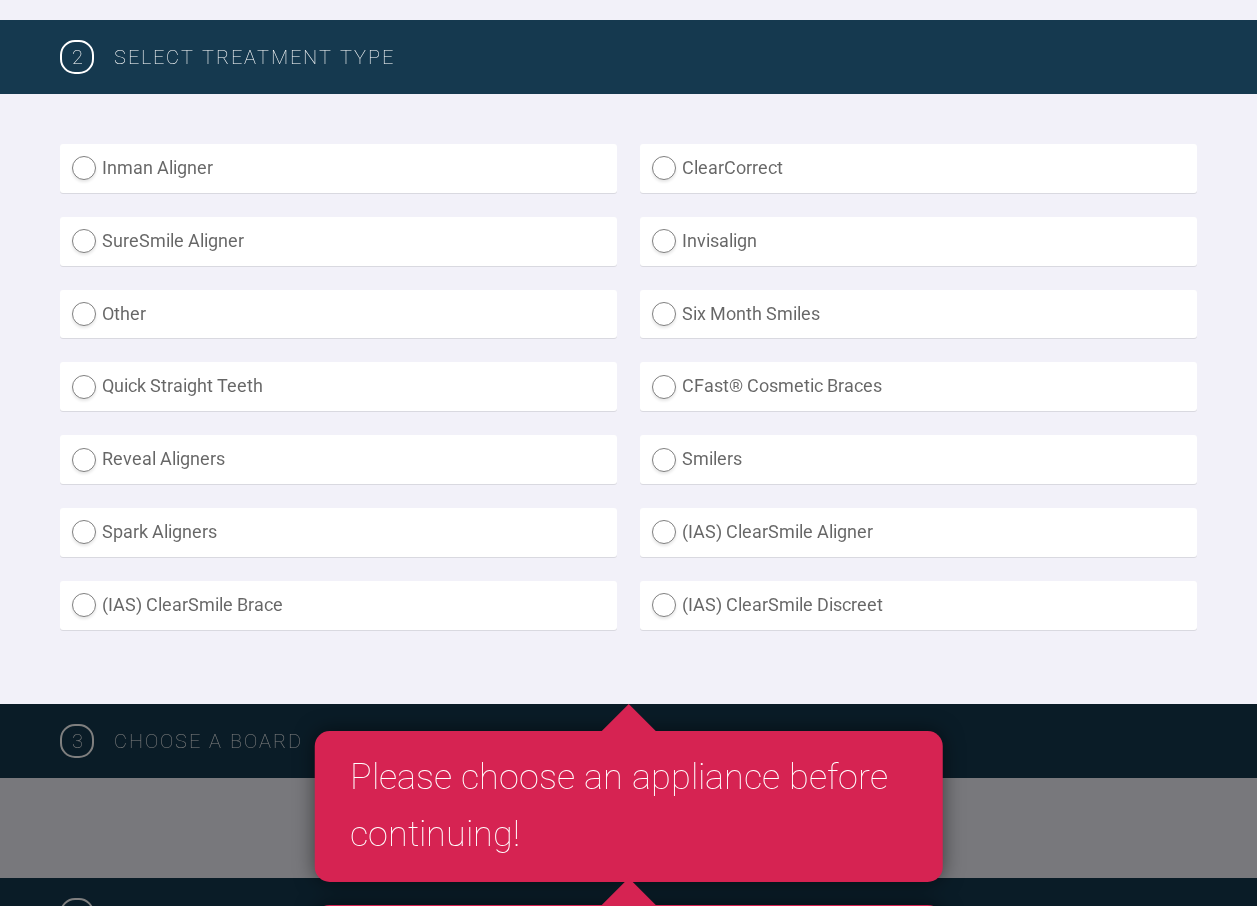 click on "(IAS) ClearSmile Brace" at bounding box center (338, 605) 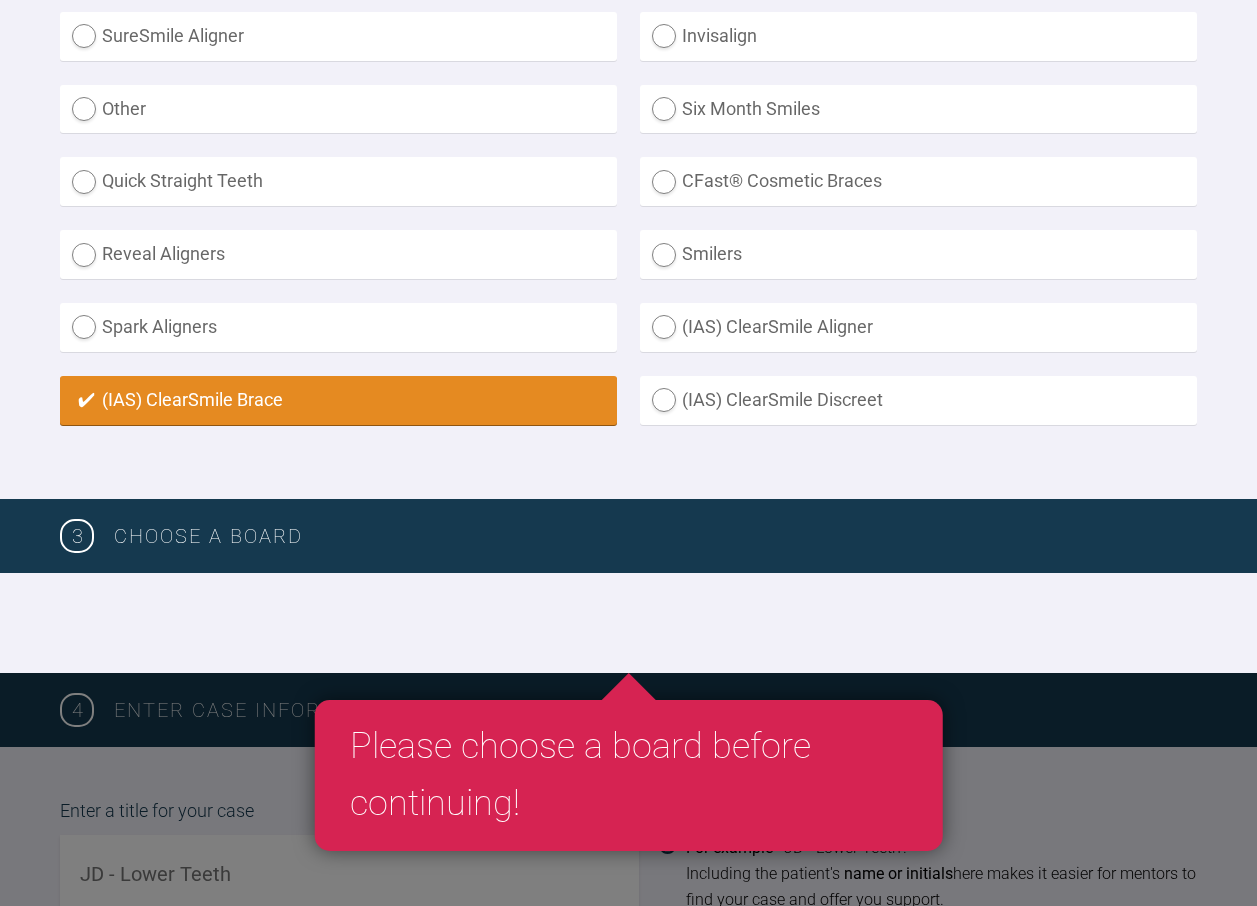 scroll, scrollTop: 800, scrollLeft: 0, axis: vertical 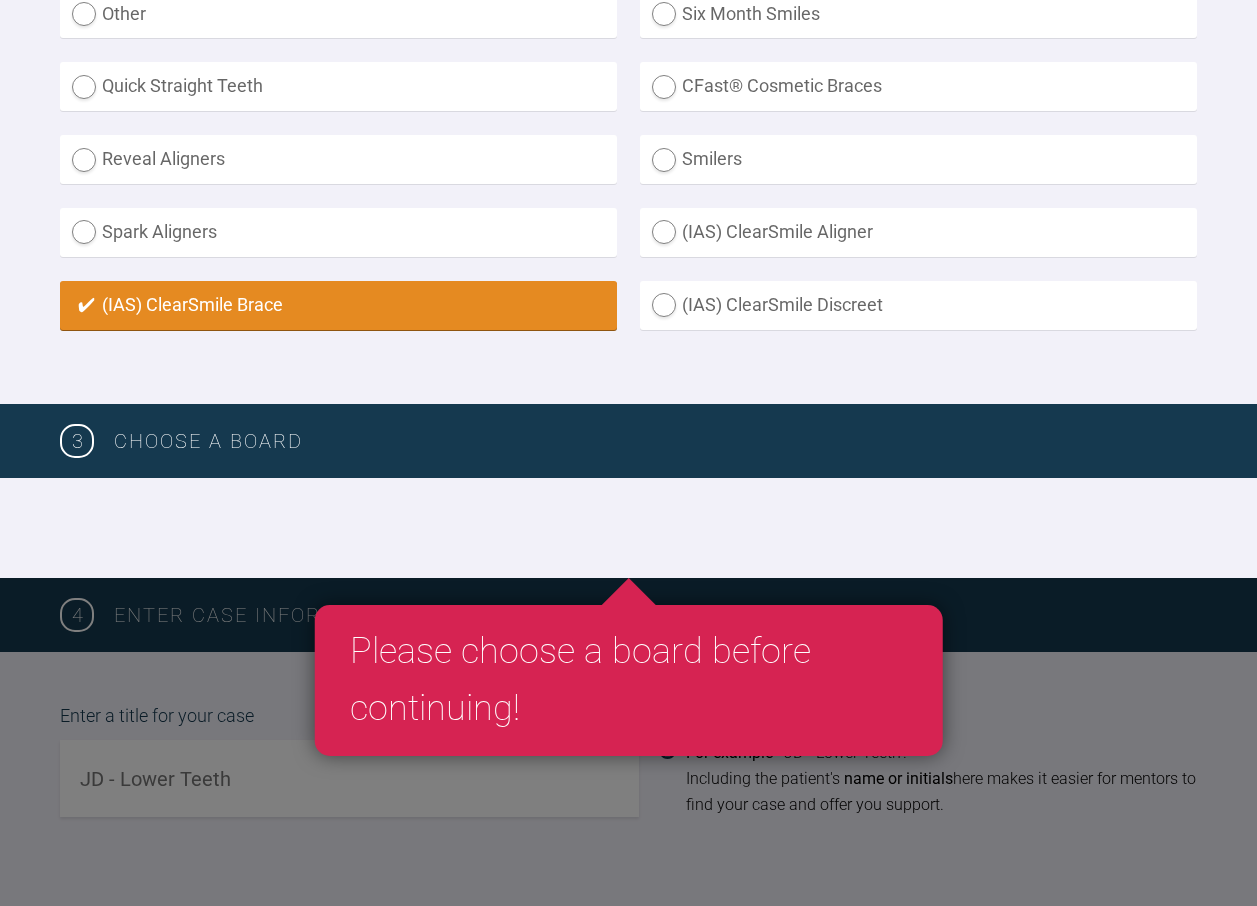 click on "(IAS) ClearSmile Aligner" at bounding box center (918, 232) 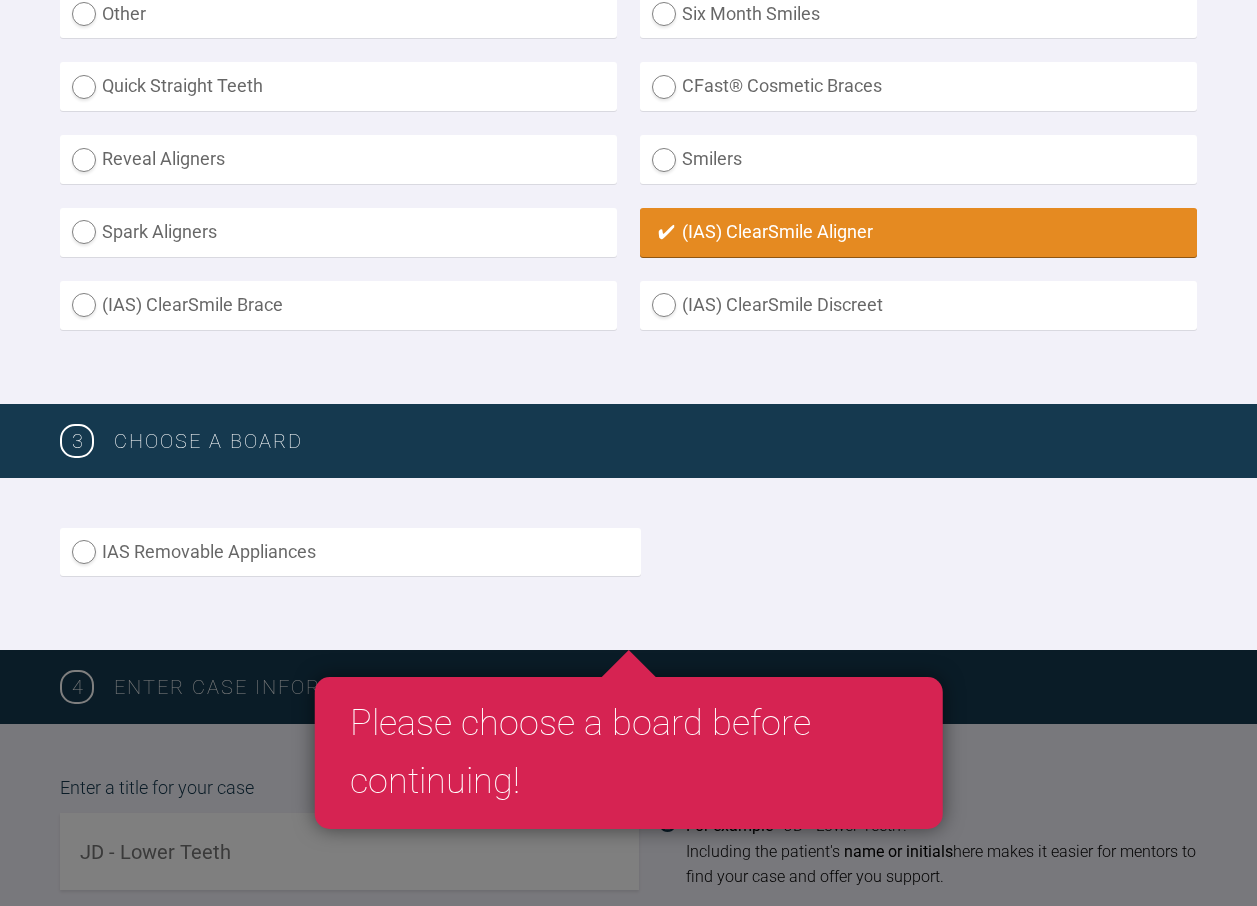 click on "(IAS) ClearSmile Brace" at bounding box center (338, 305) 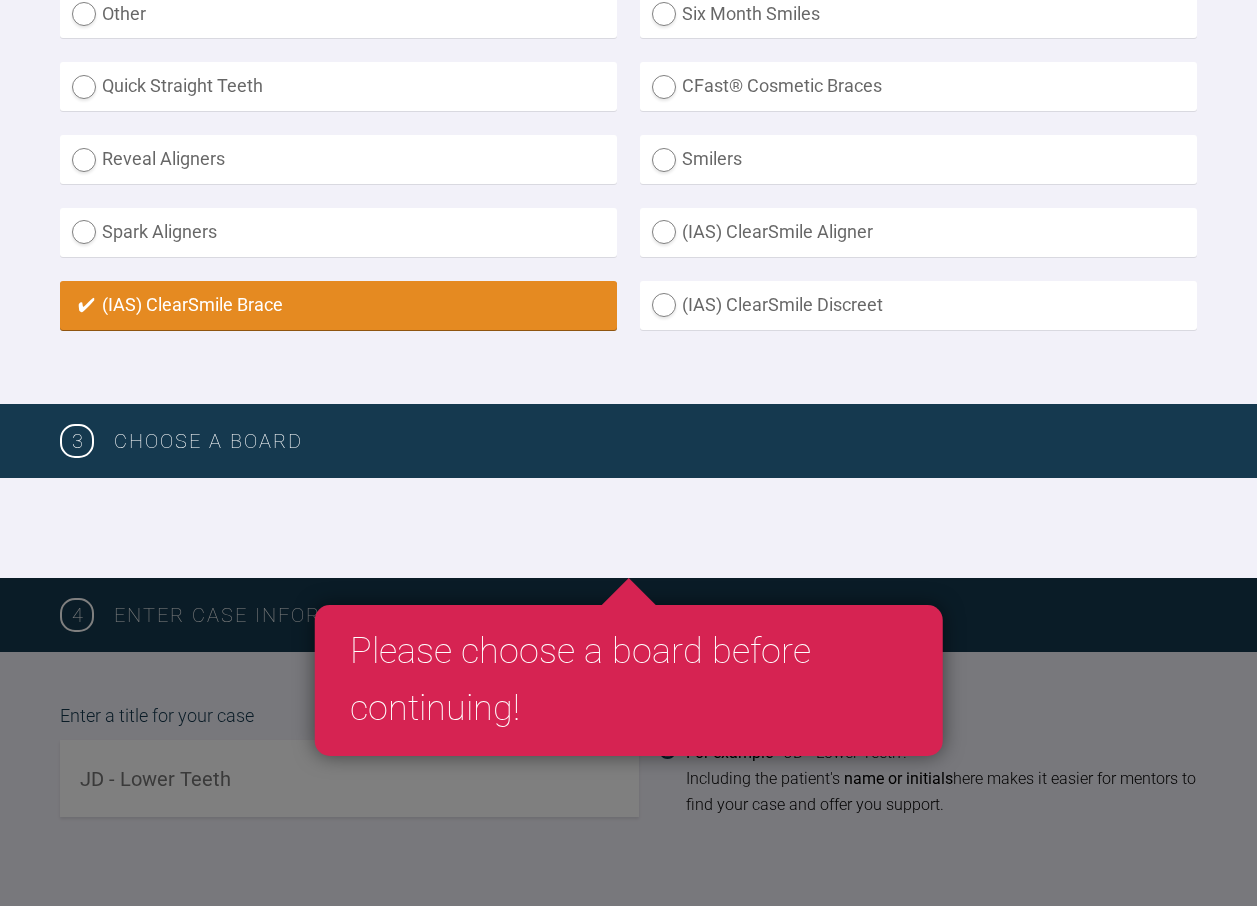click at bounding box center (628, 528) 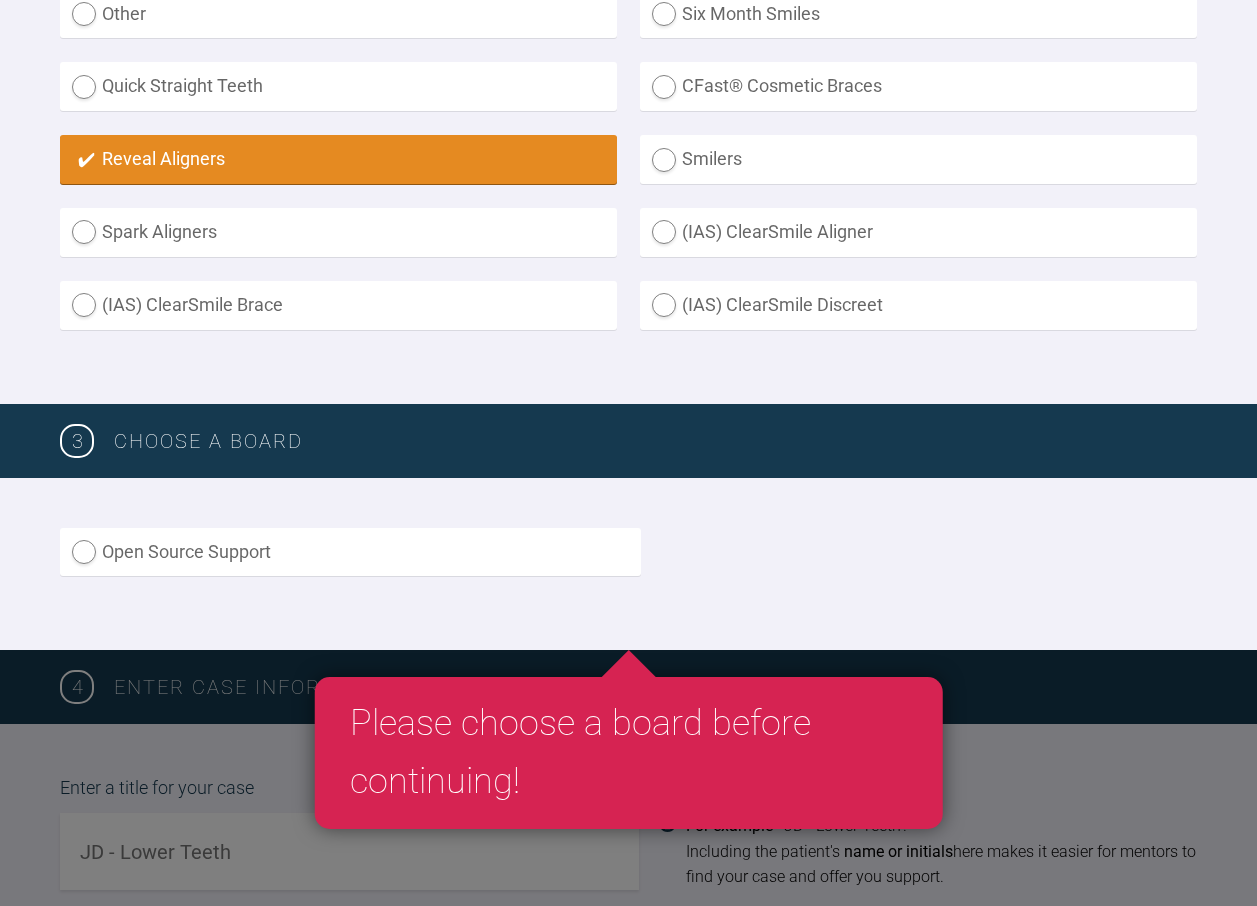 click on "Spark Aligners" at bounding box center [338, 232] 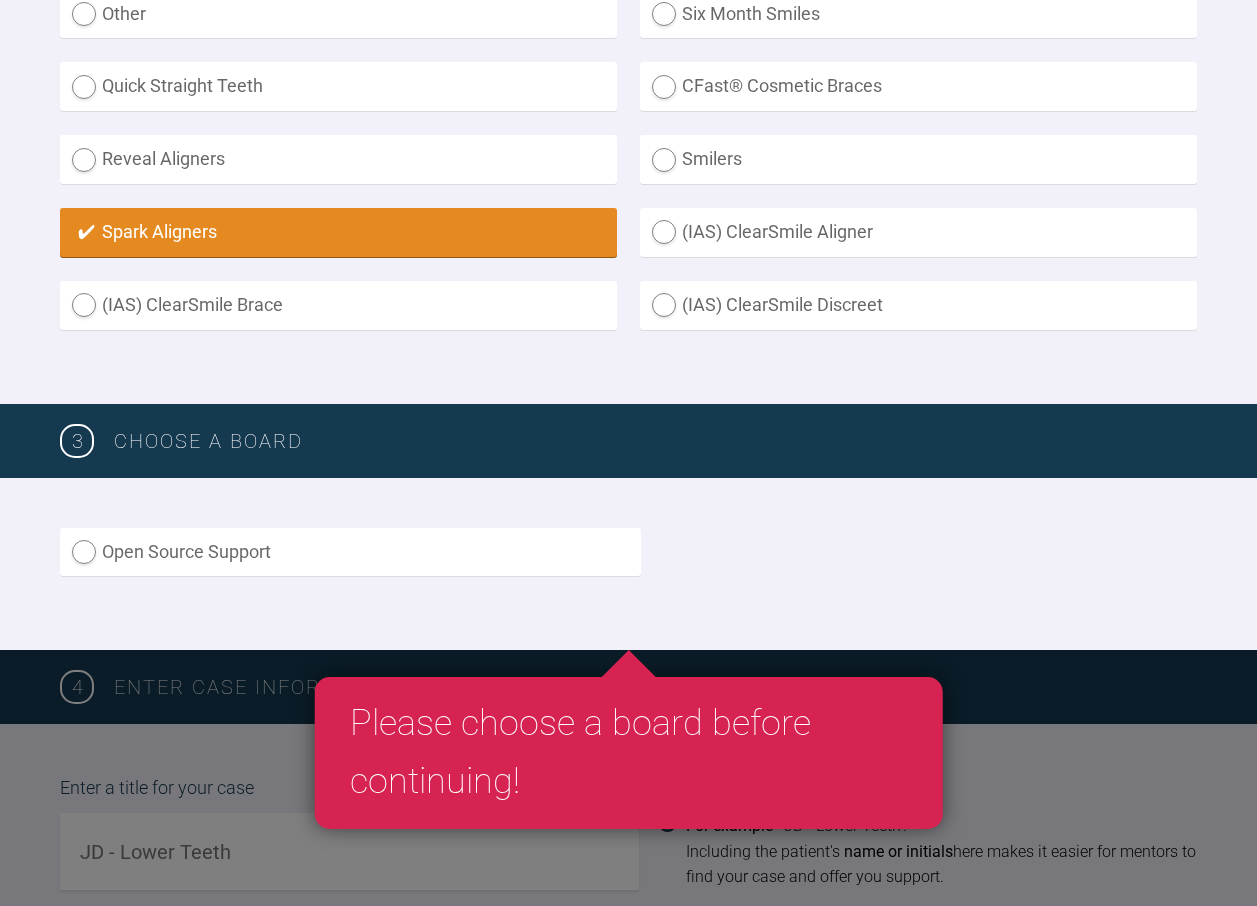 click on "(IAS) ClearSmile Brace" at bounding box center (338, 305) 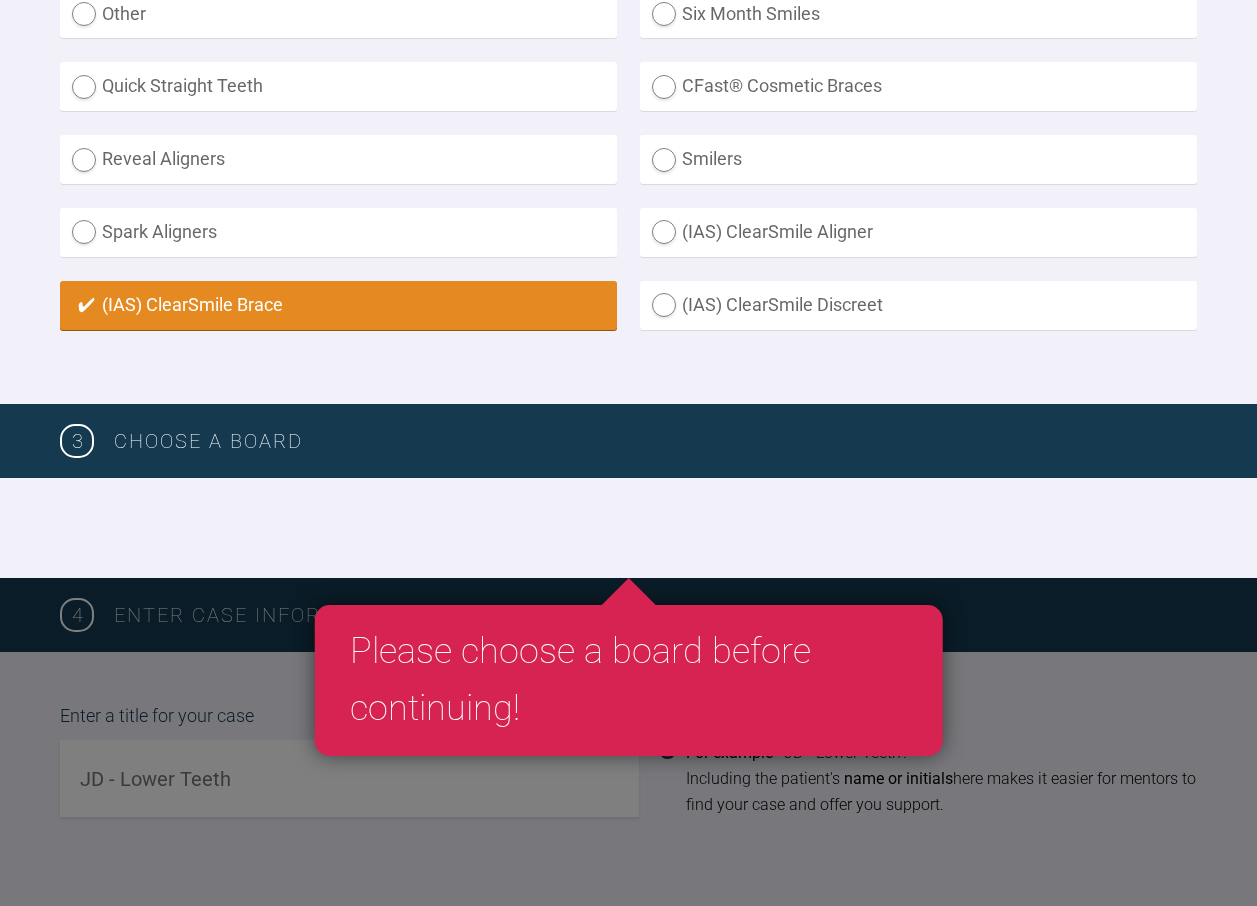 click at bounding box center [628, 528] 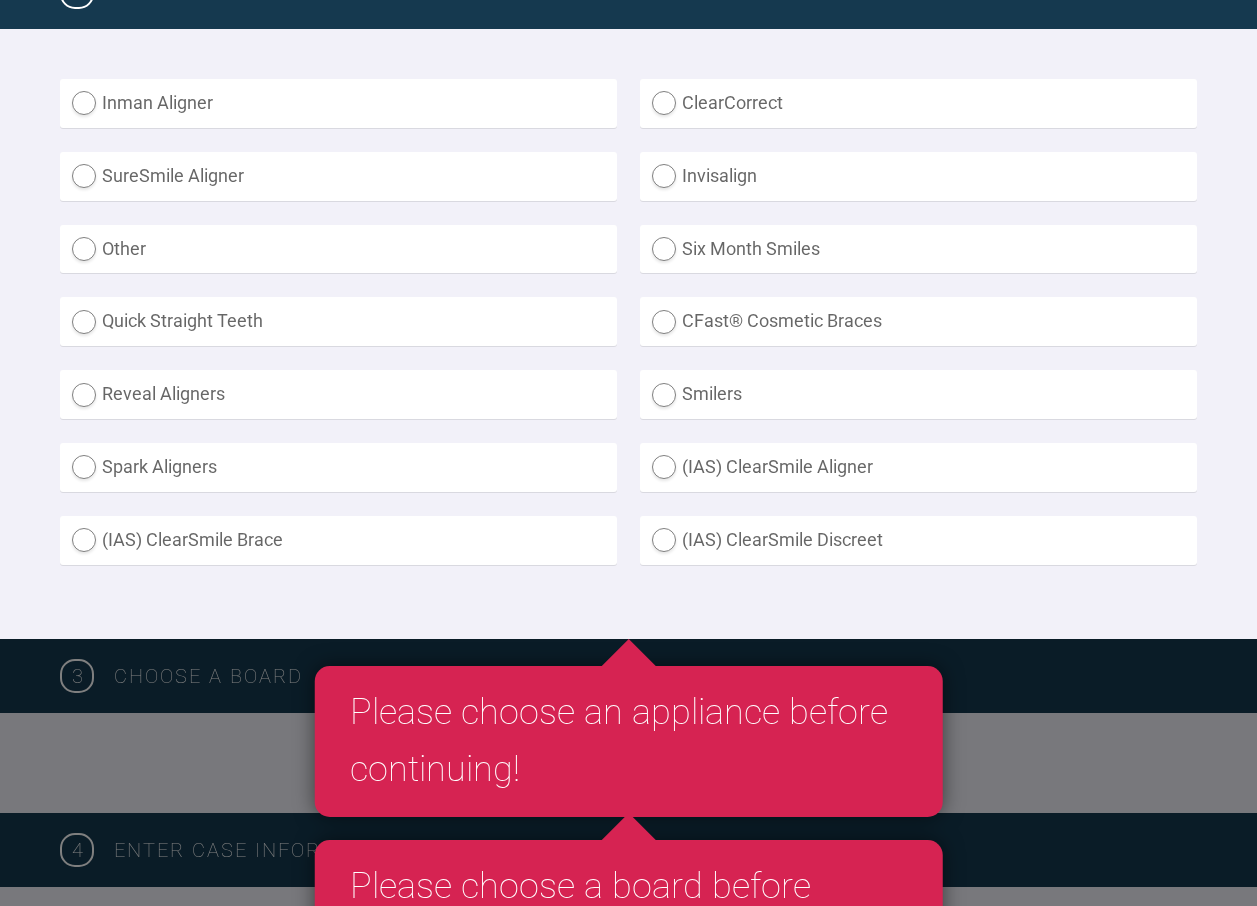 scroll, scrollTop: 600, scrollLeft: 0, axis: vertical 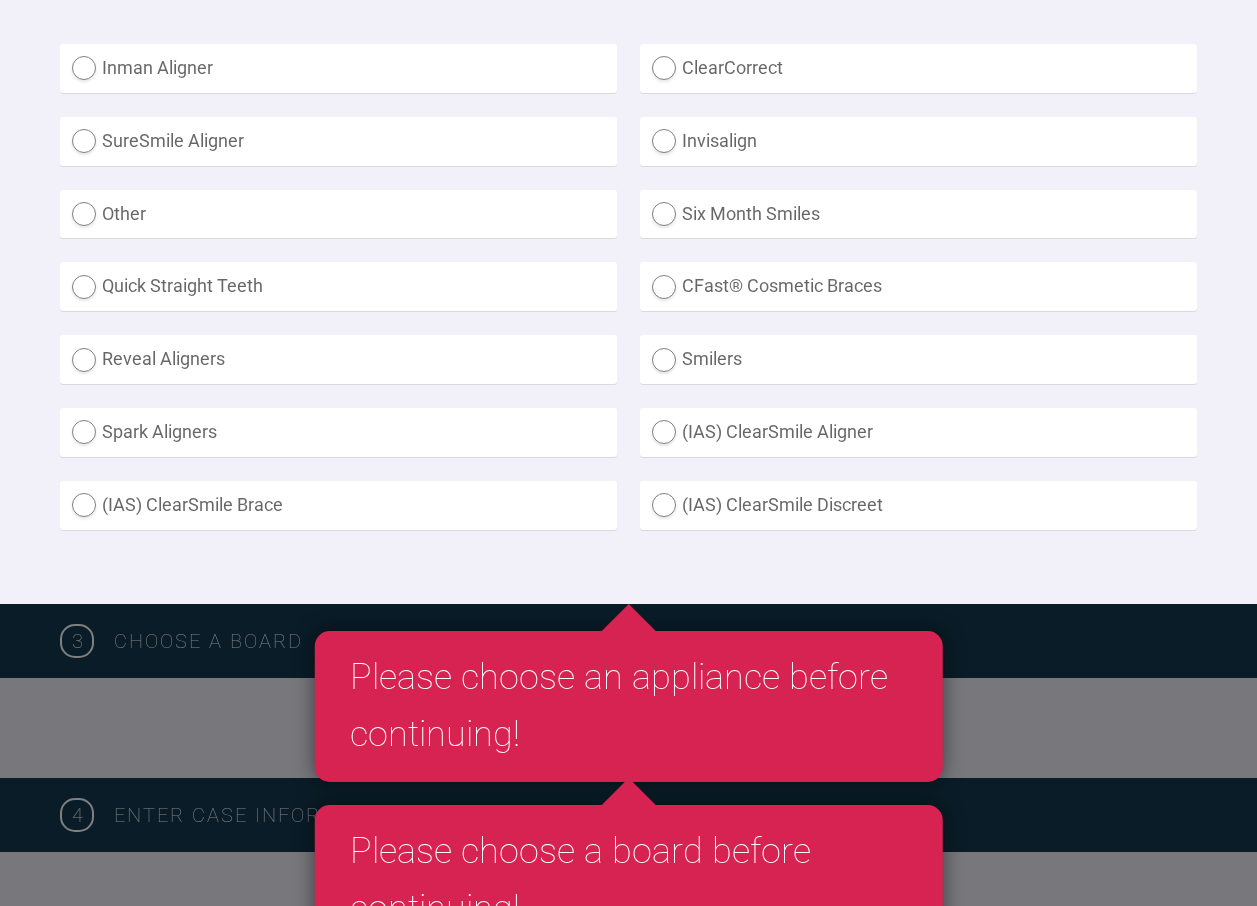 click on "(IAS) ClearSmile Brace" at bounding box center [338, 505] 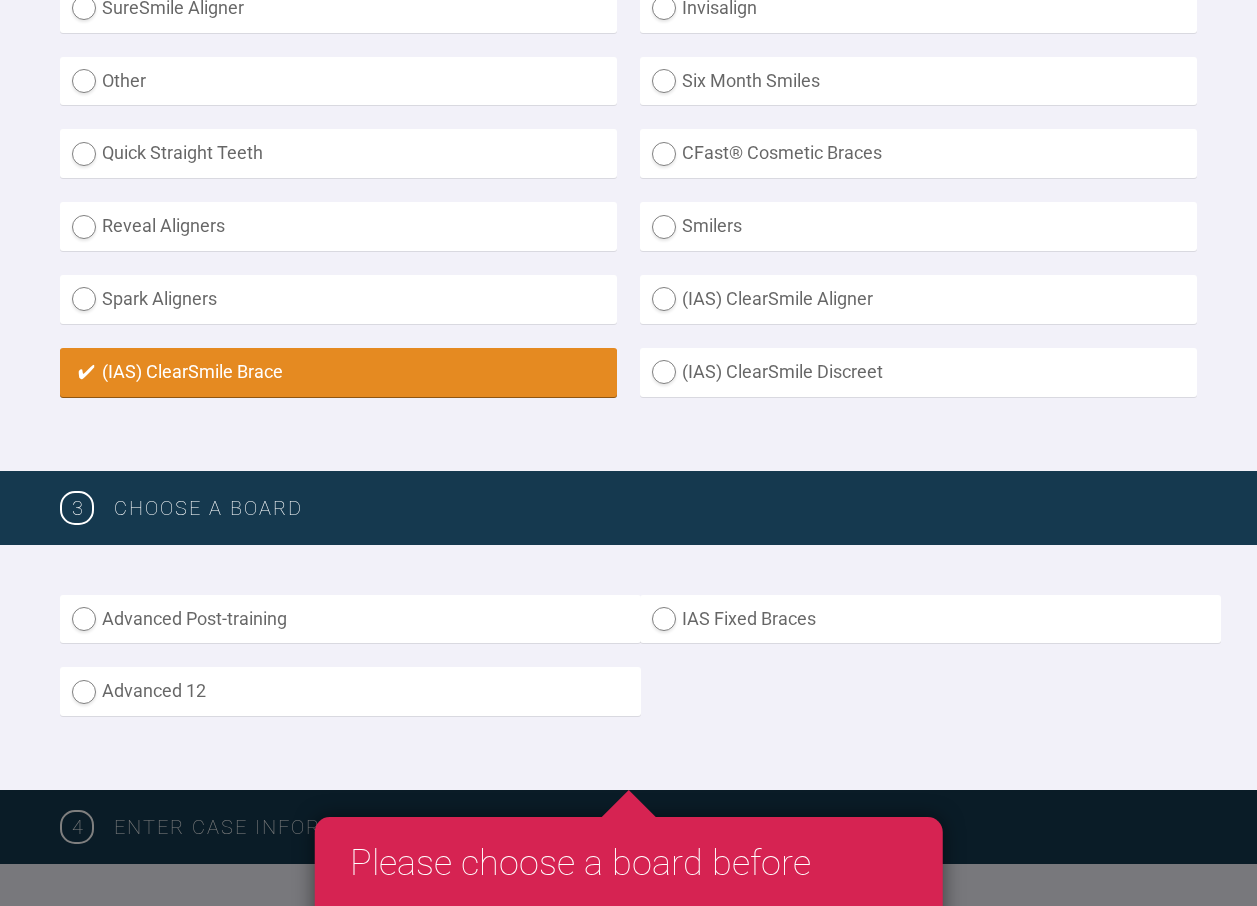 scroll, scrollTop: 900, scrollLeft: 0, axis: vertical 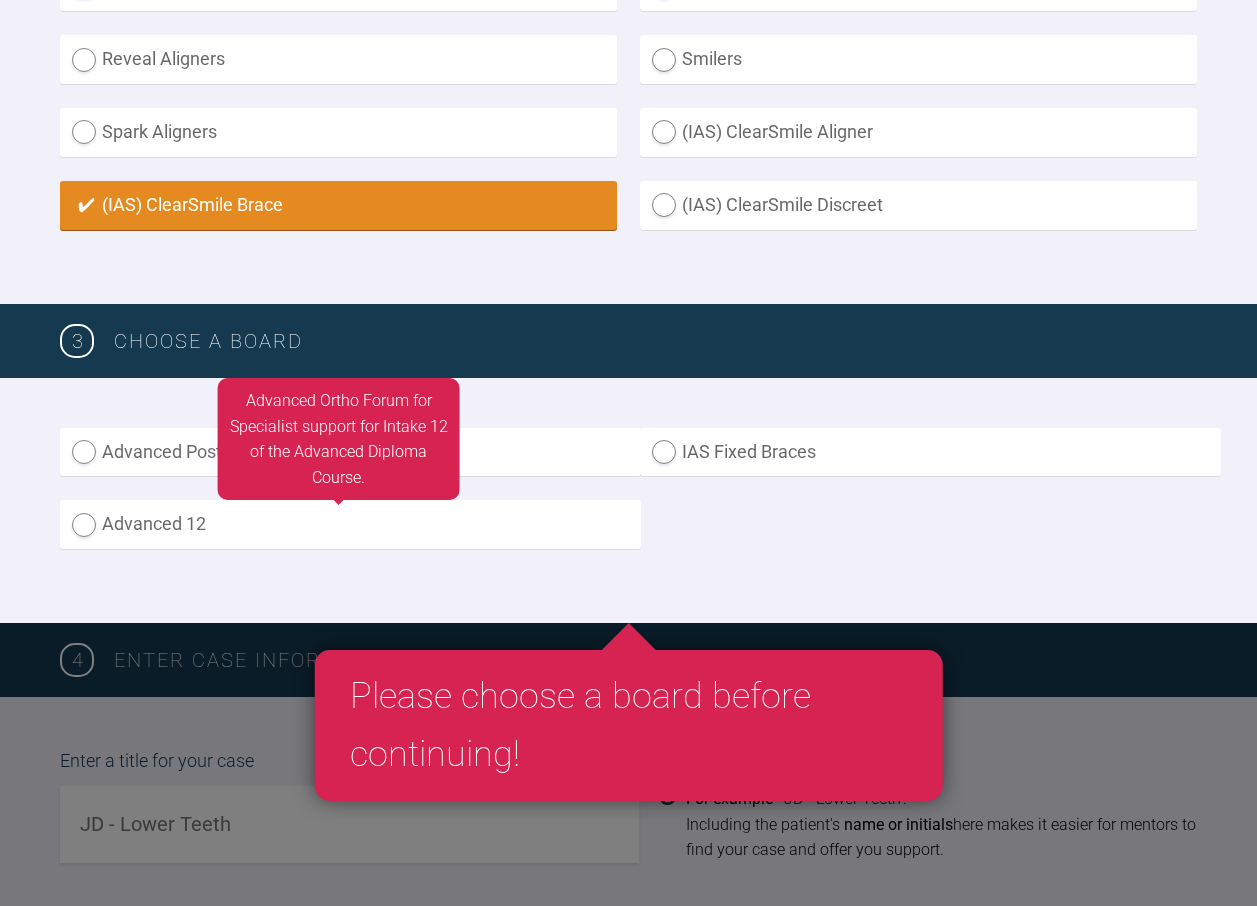 click on "Advanced 12" at bounding box center [350, 524] 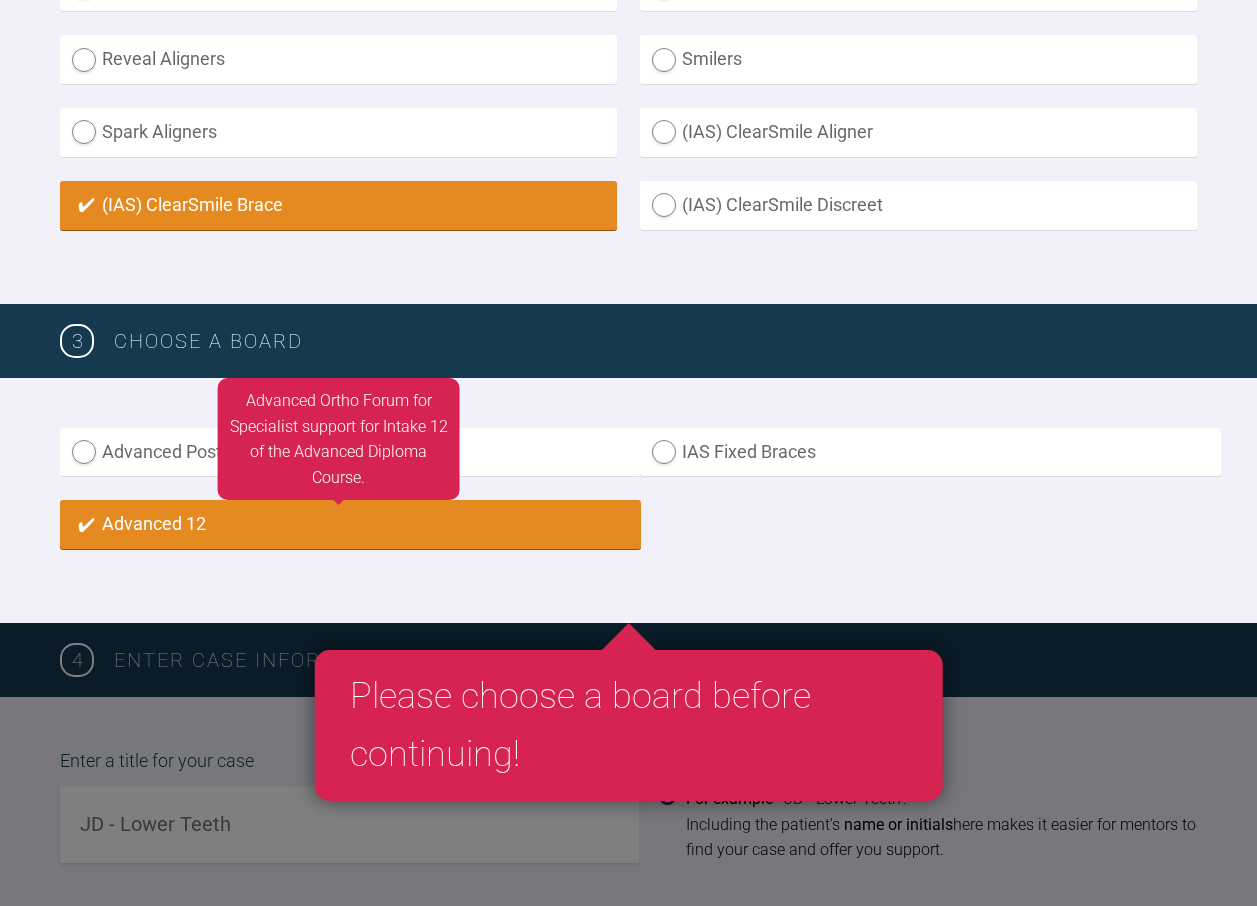 radio on "true" 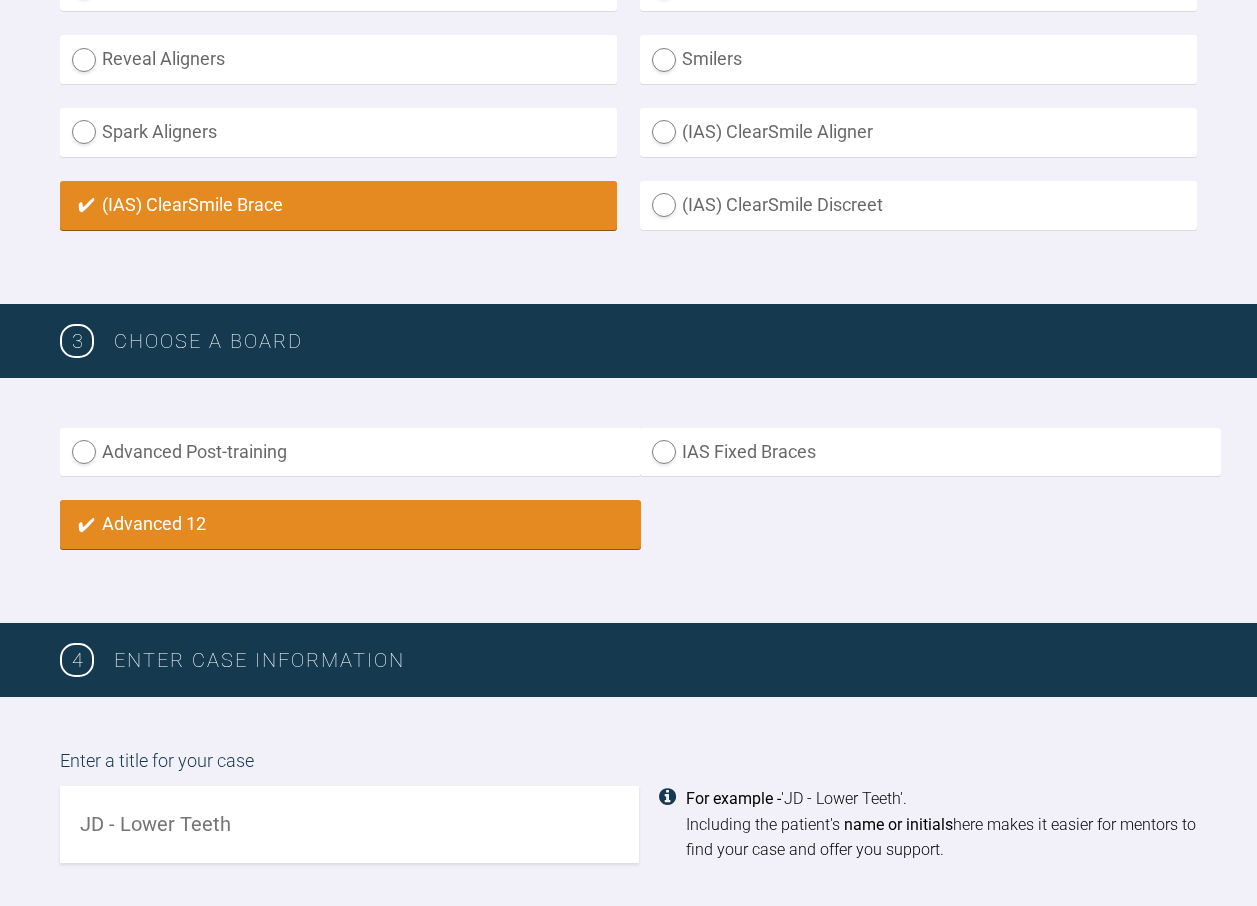 scroll, scrollTop: 1403, scrollLeft: 0, axis: vertical 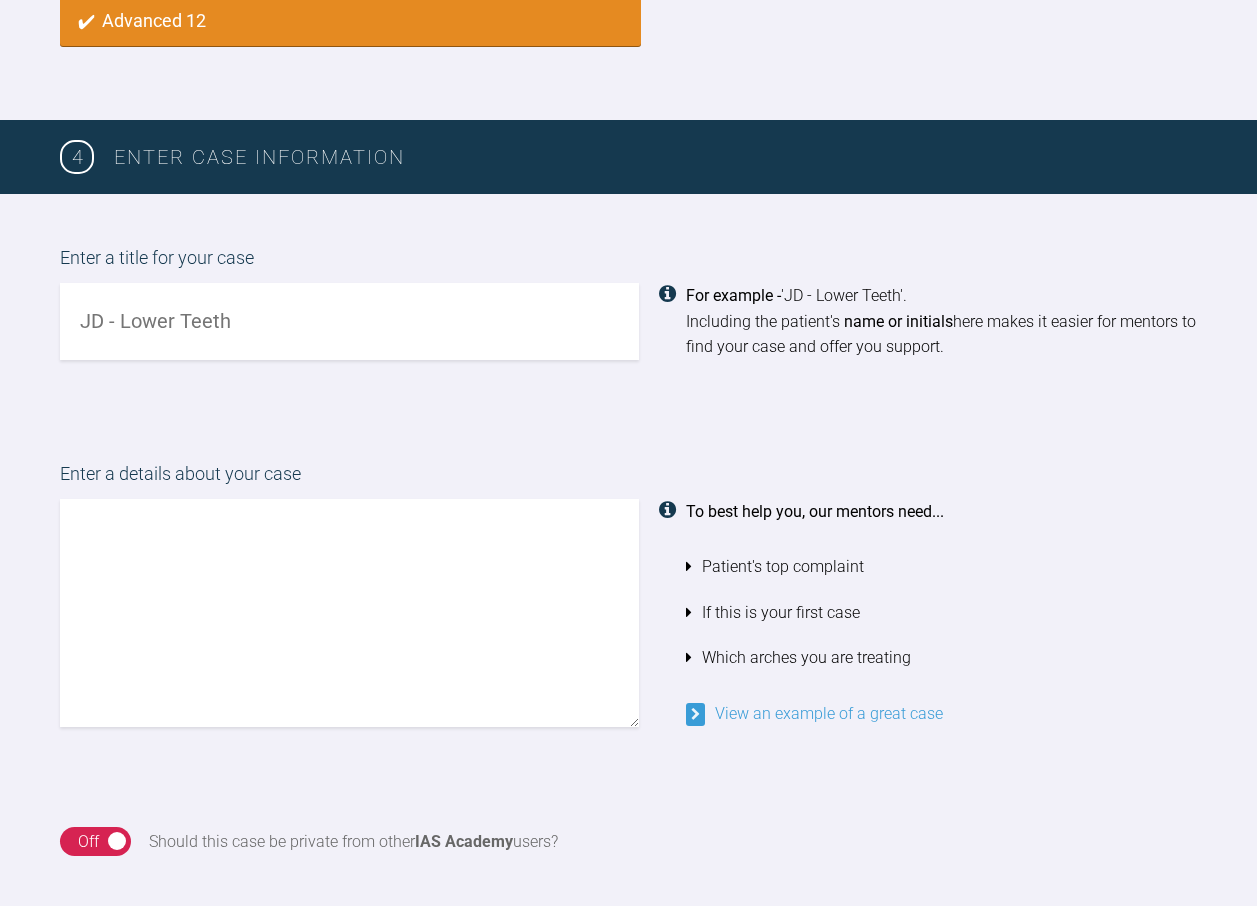 click at bounding box center (349, 321) 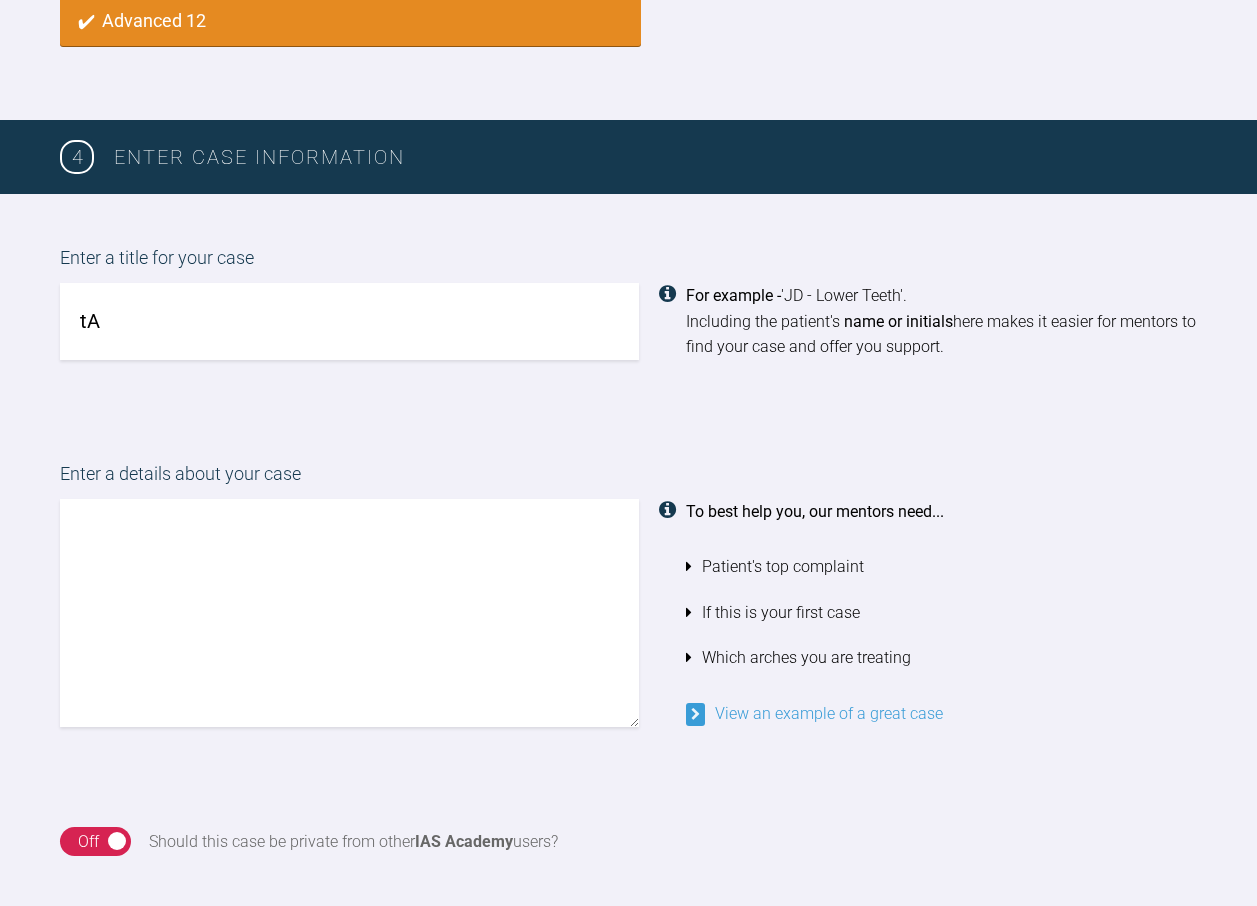 type on "t" 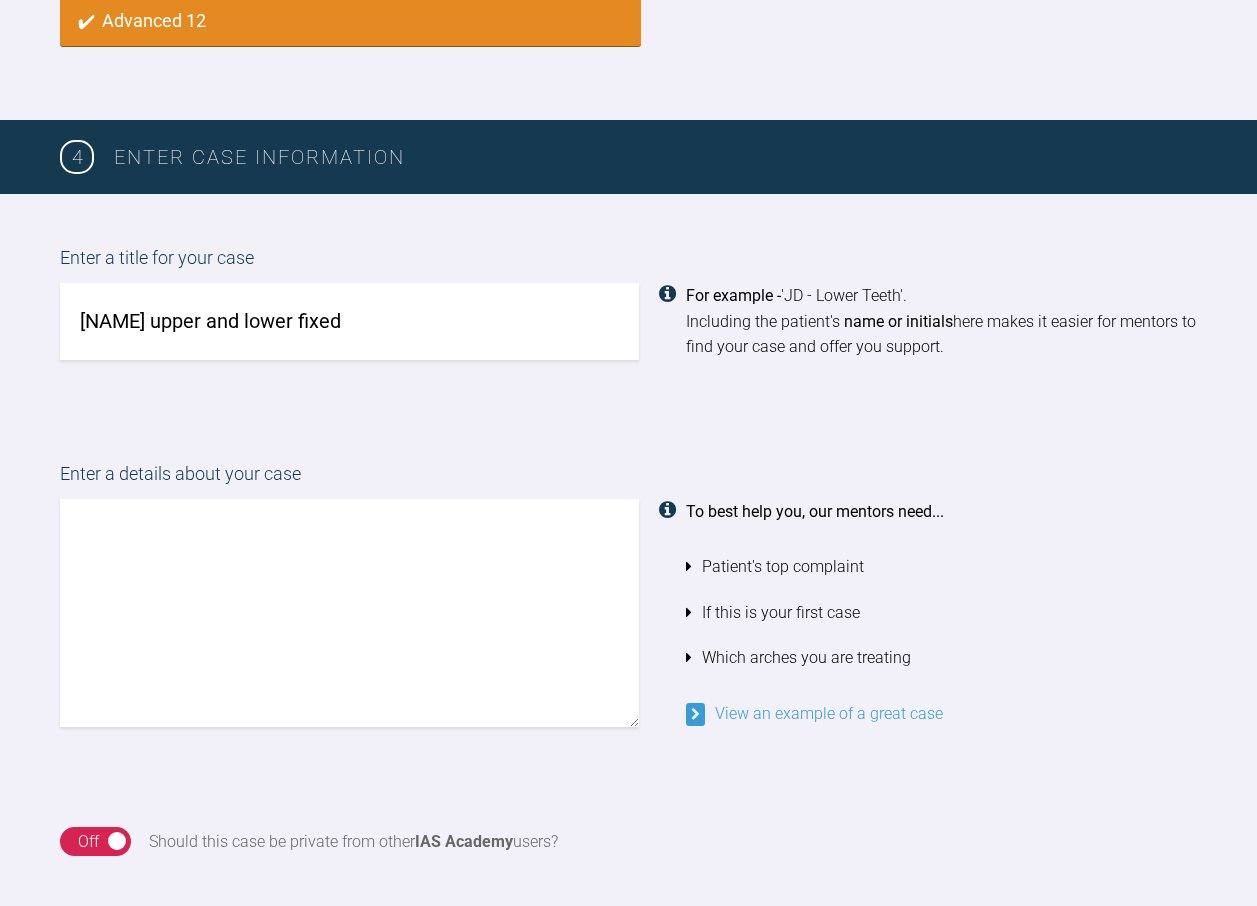 type on "[NAME] upper and lower fixed" 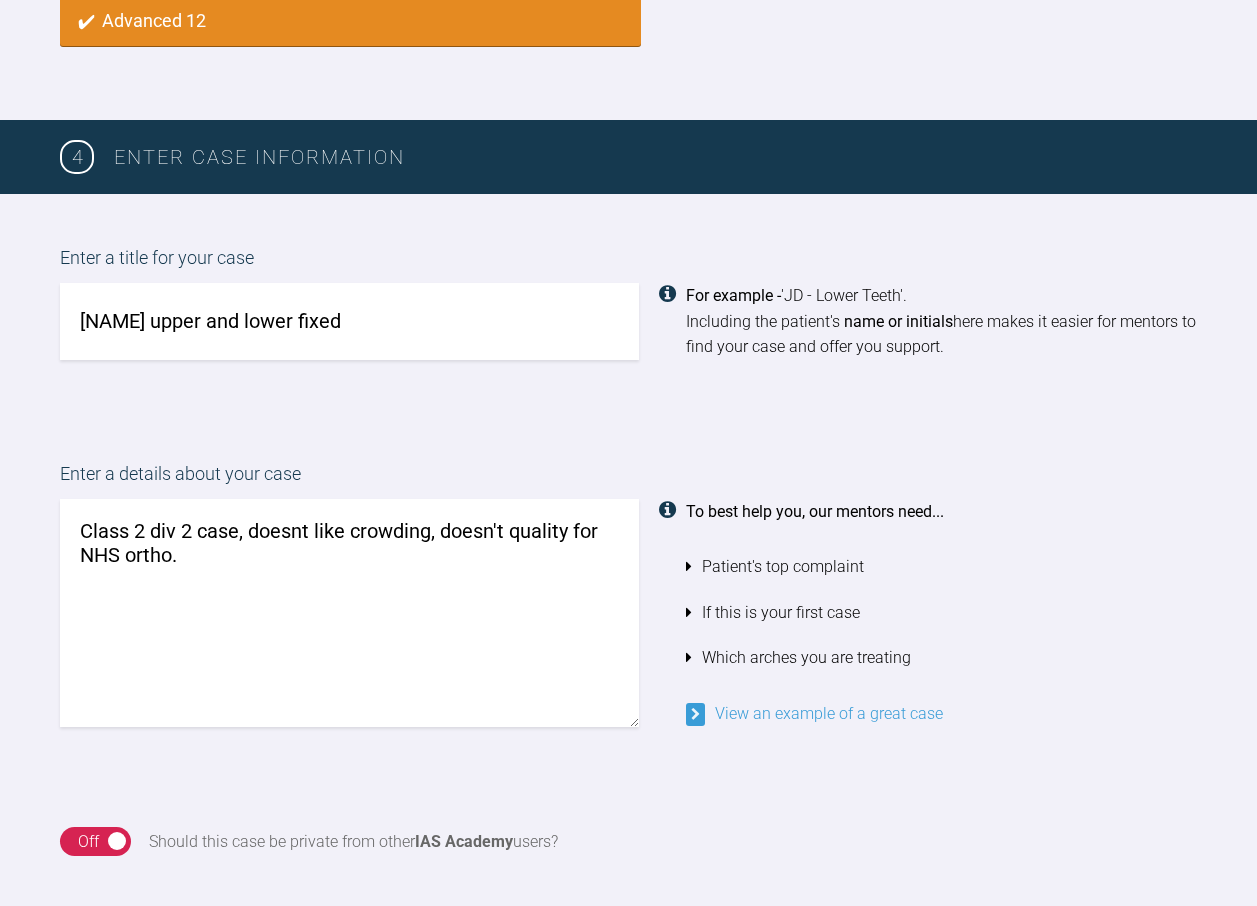 drag, startPoint x: 569, startPoint y: 533, endPoint x: 549, endPoint y: 537, distance: 20.396078 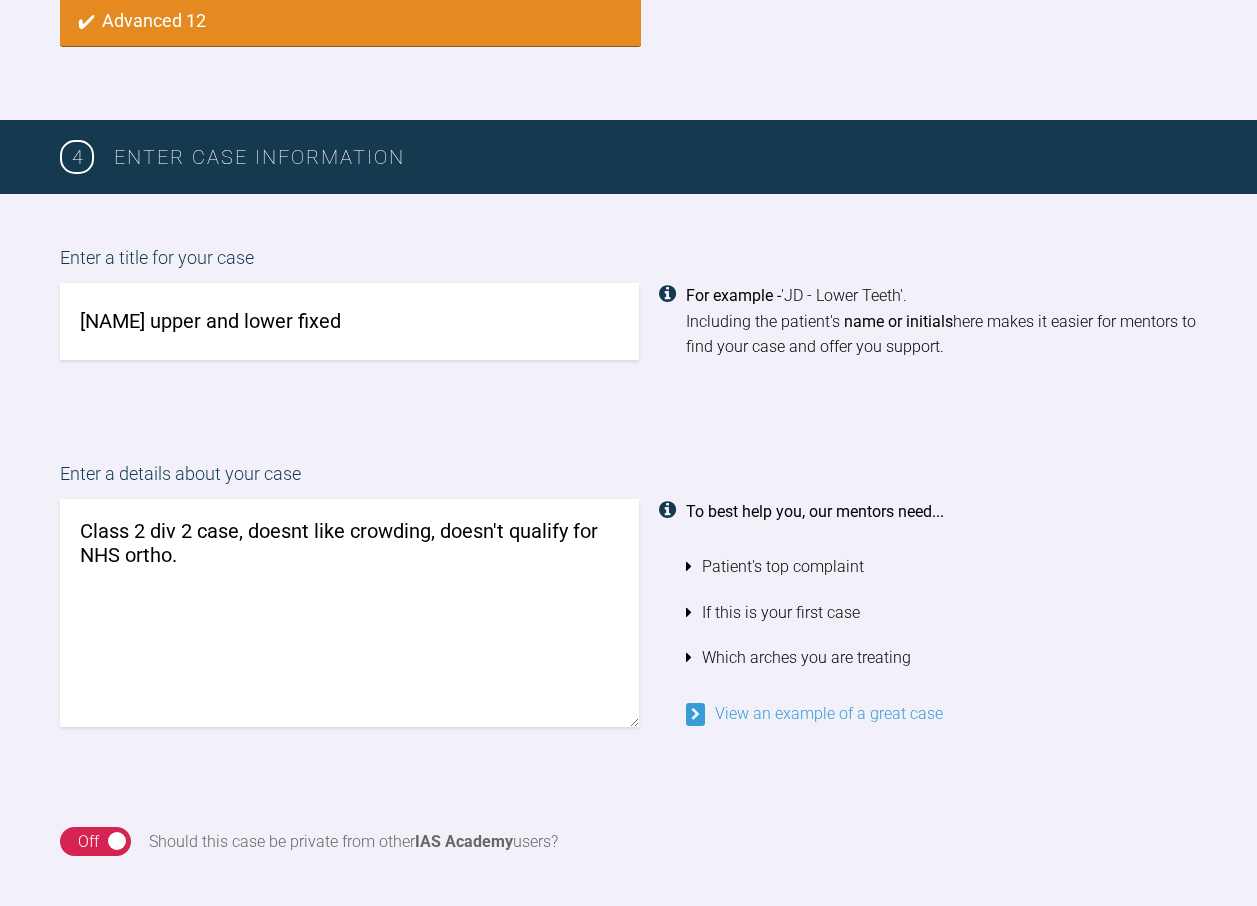 click on "Class 2 div 2 case, doesnt like crowding, doesn't qualify for NHS ortho." at bounding box center (349, 613) 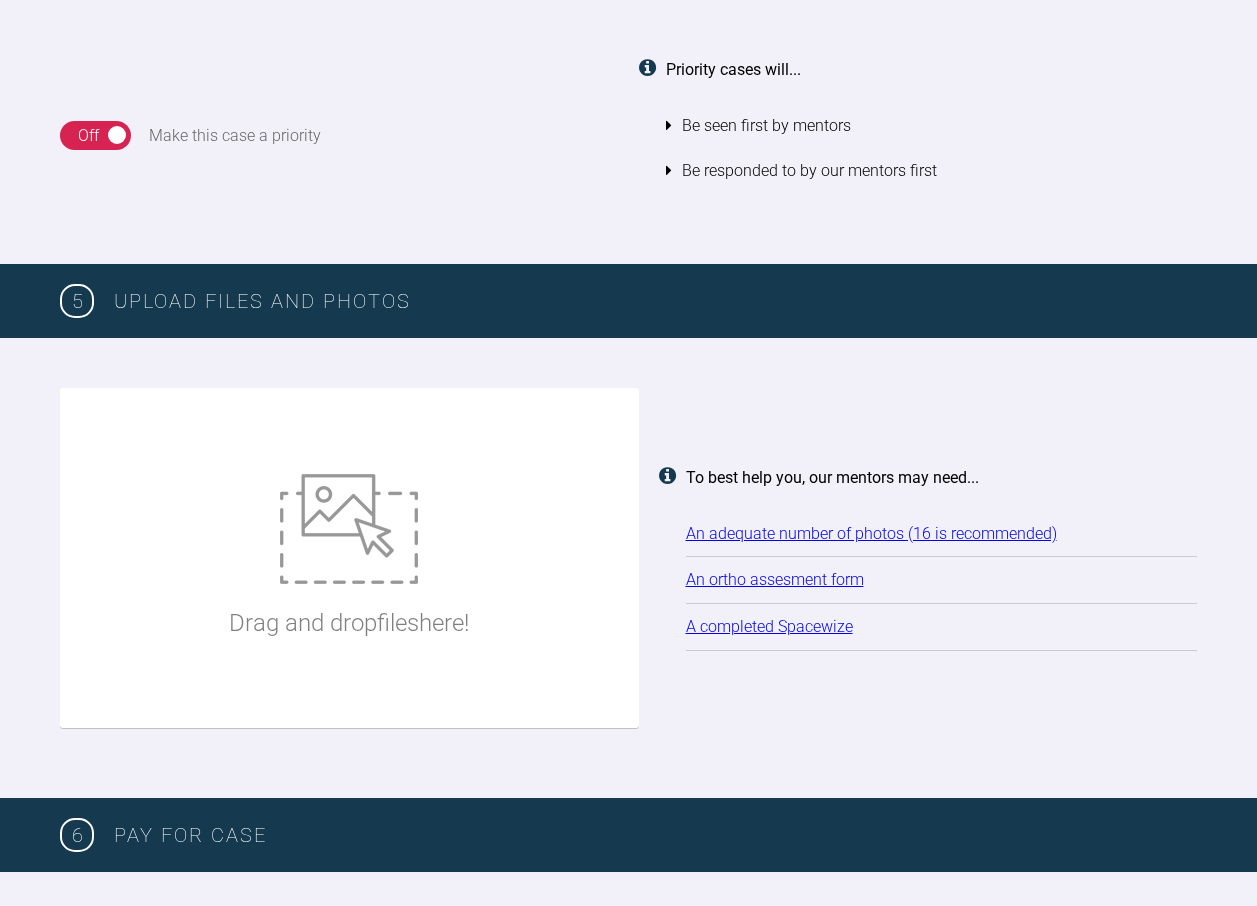 scroll, scrollTop: 2303, scrollLeft: 0, axis: vertical 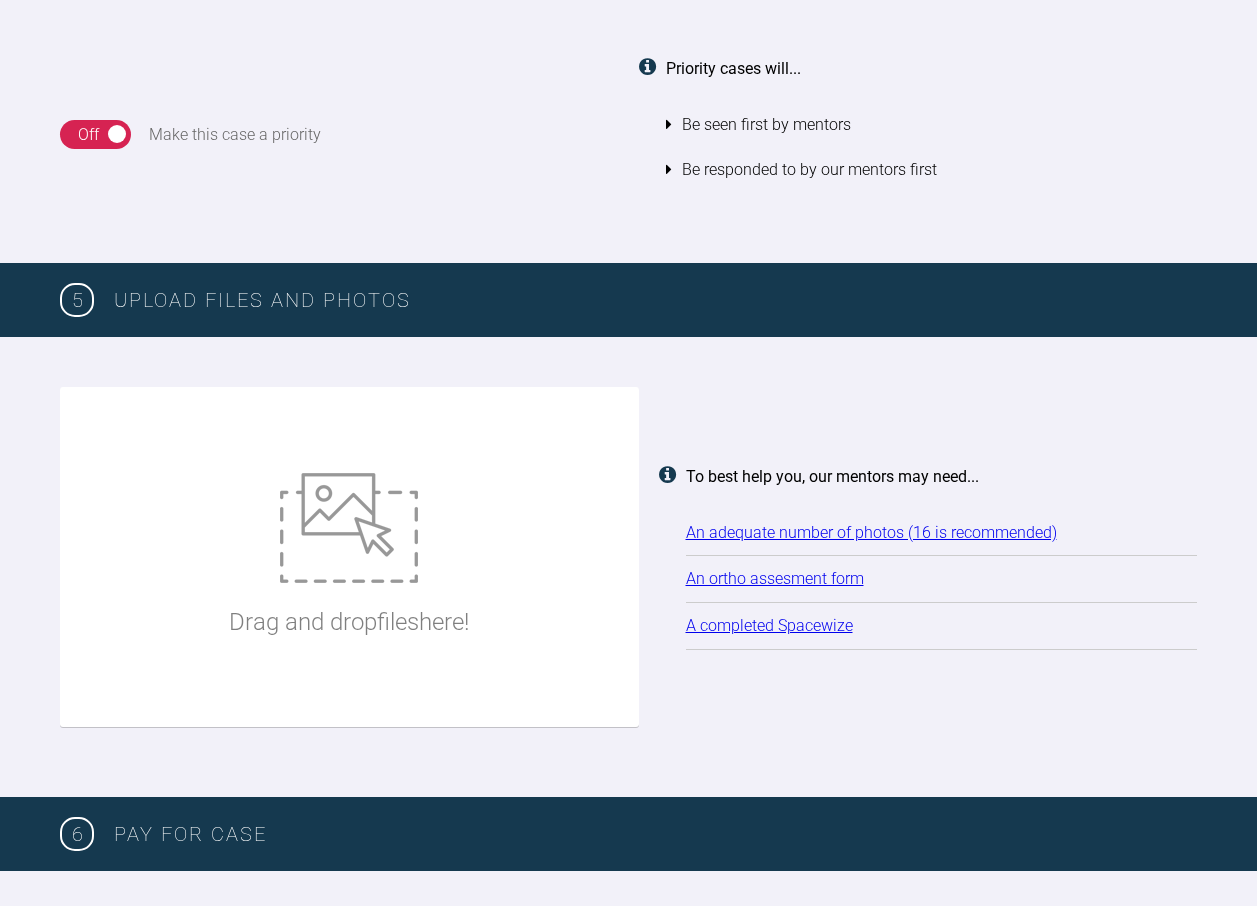 type on "Class 2 div 2 case, doesnt like crowding, doesn't qualify for NHS ortho.
plan - upper and lower fixed - non extraction" 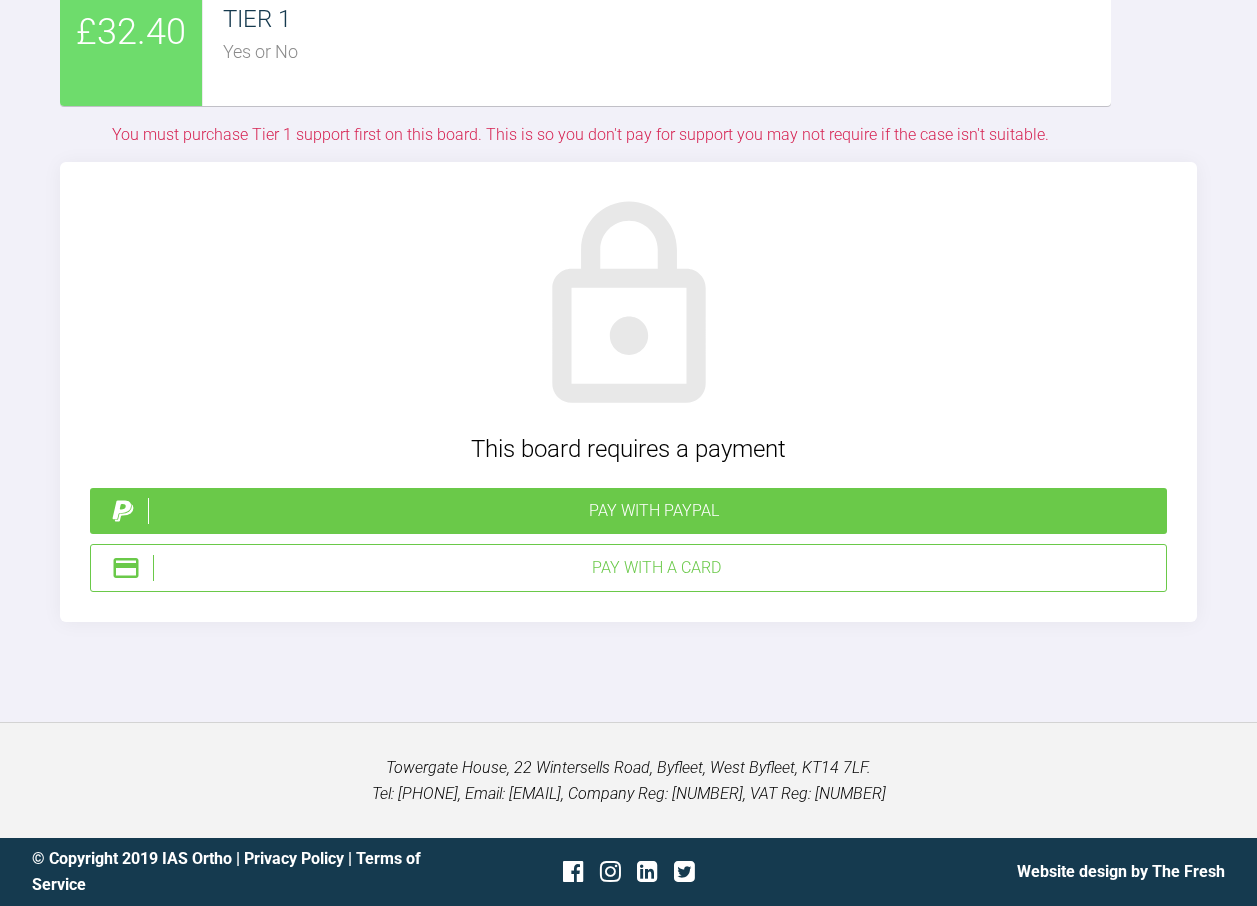 scroll, scrollTop: 6503, scrollLeft: 0, axis: vertical 